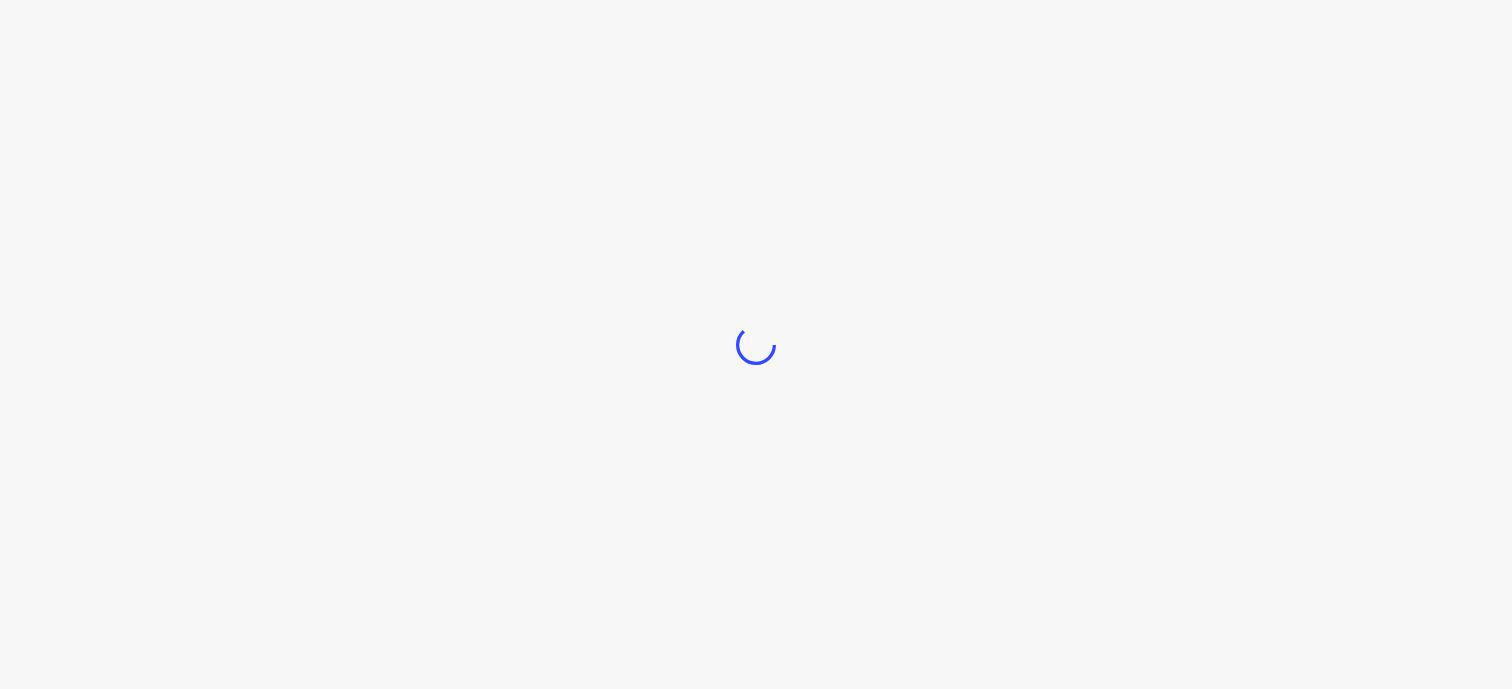scroll, scrollTop: 0, scrollLeft: 0, axis: both 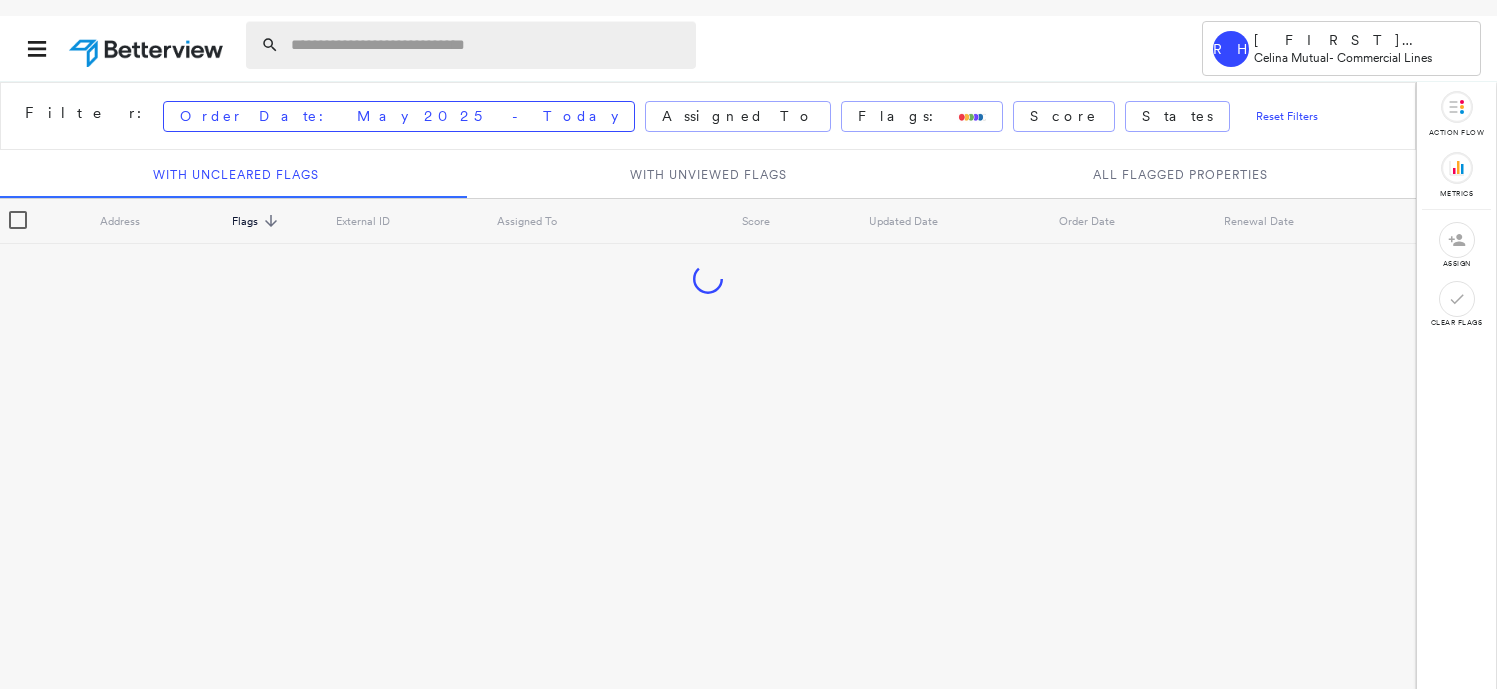 click at bounding box center (487, 45) 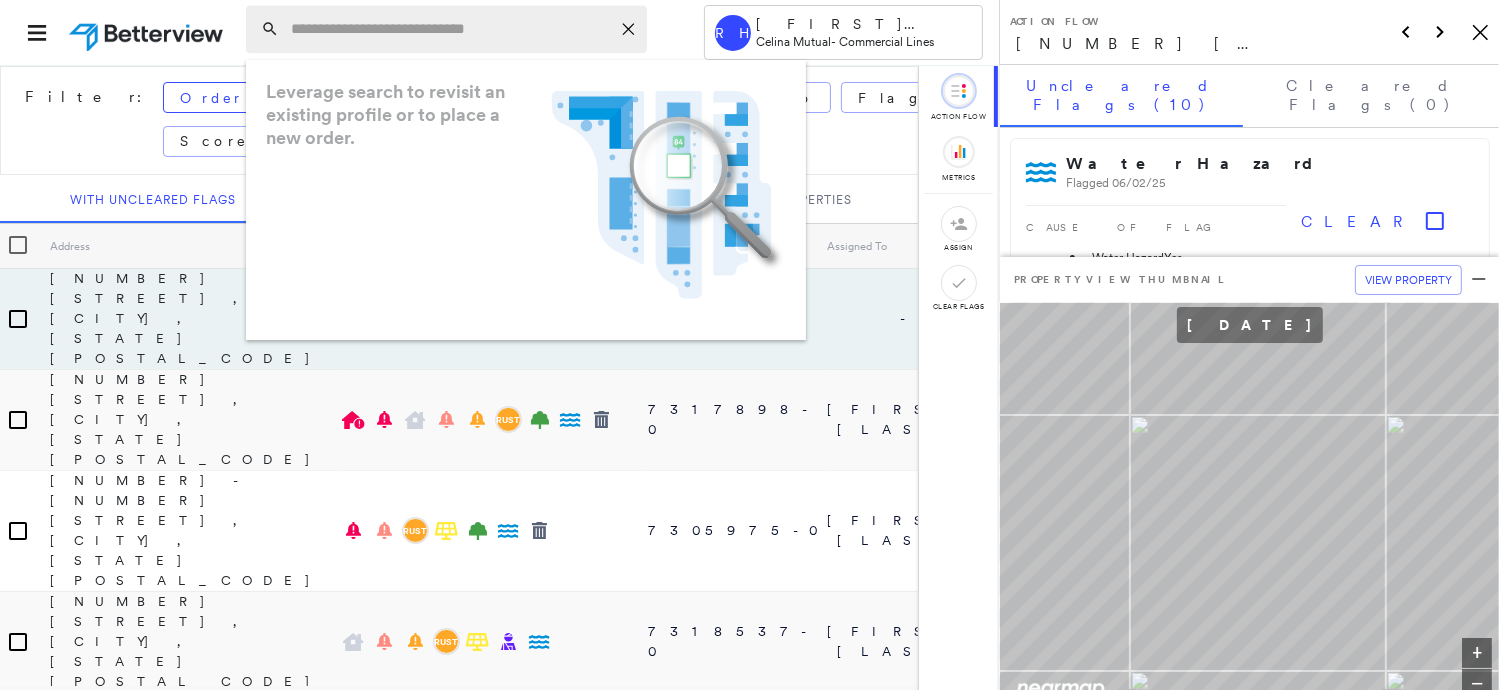 click at bounding box center [450, 29] 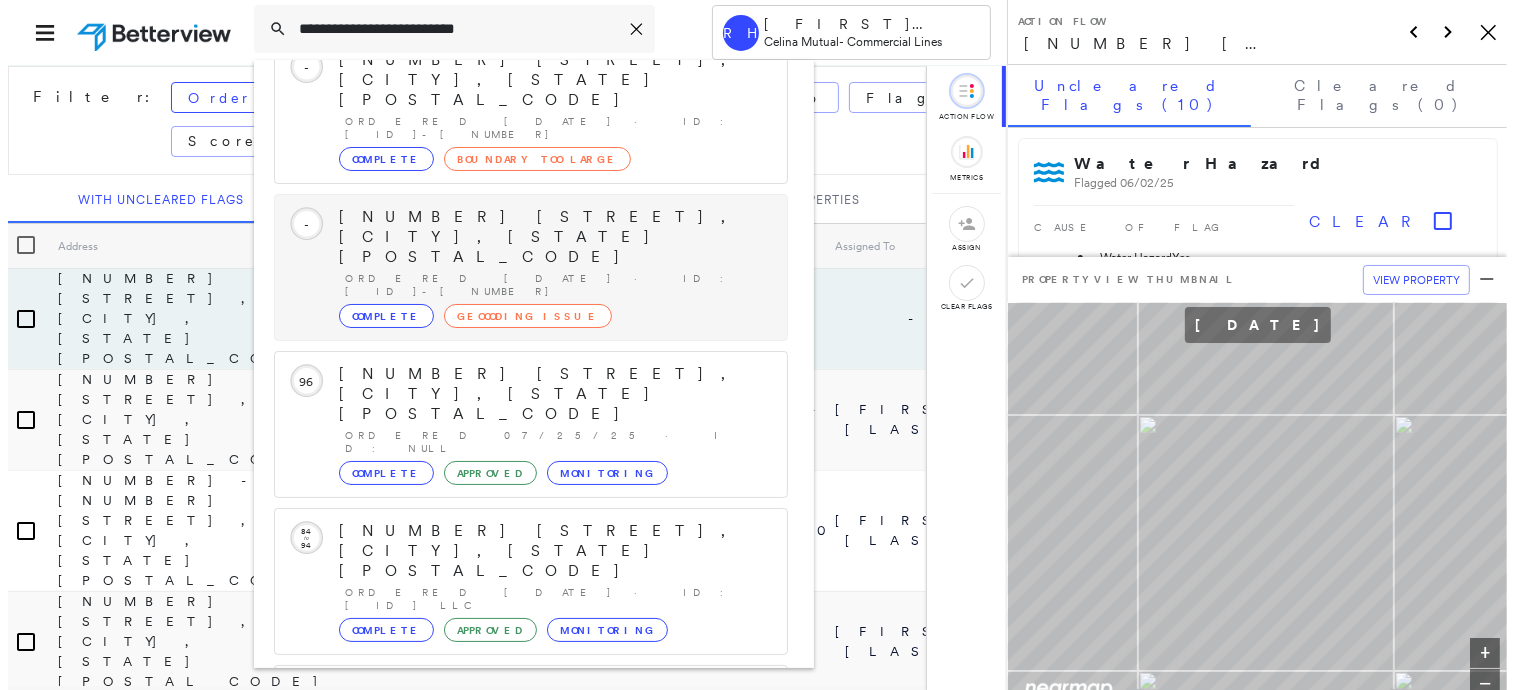 scroll, scrollTop: 208, scrollLeft: 0, axis: vertical 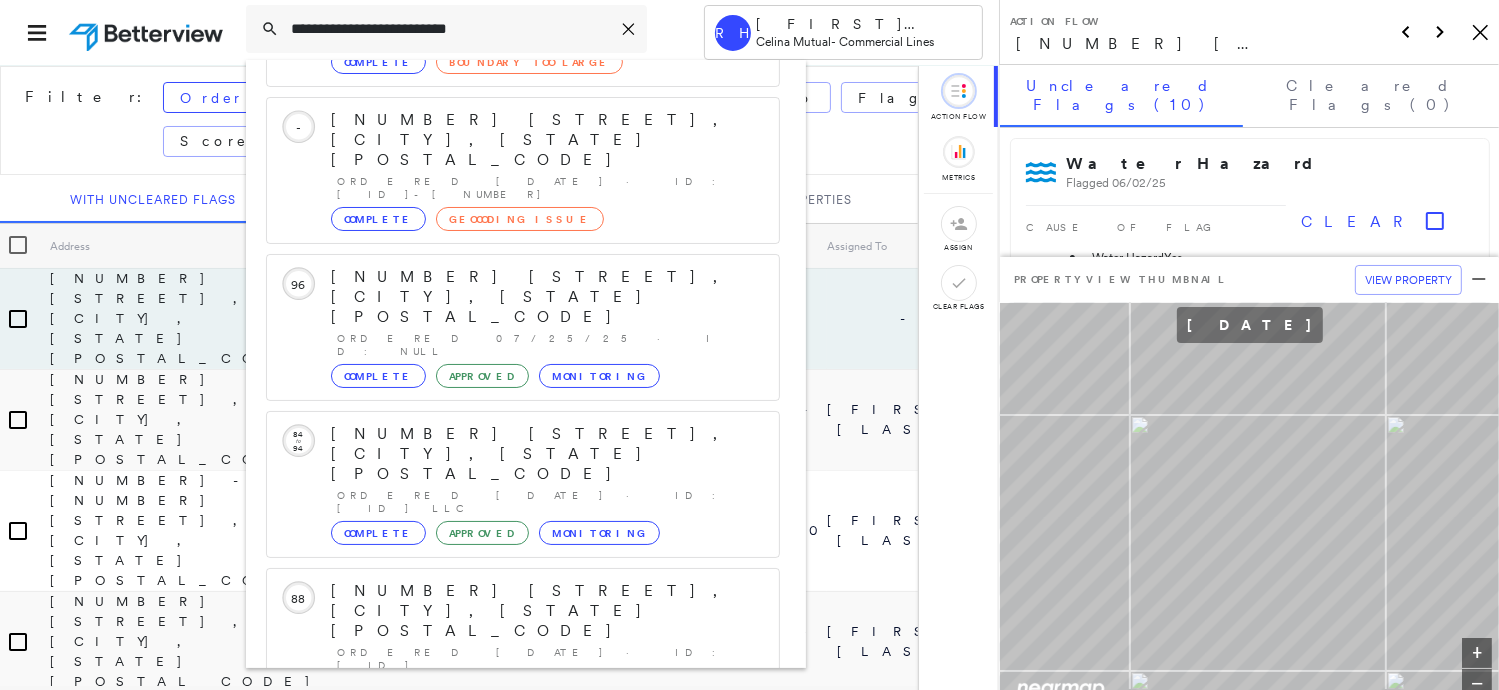 type on "**********" 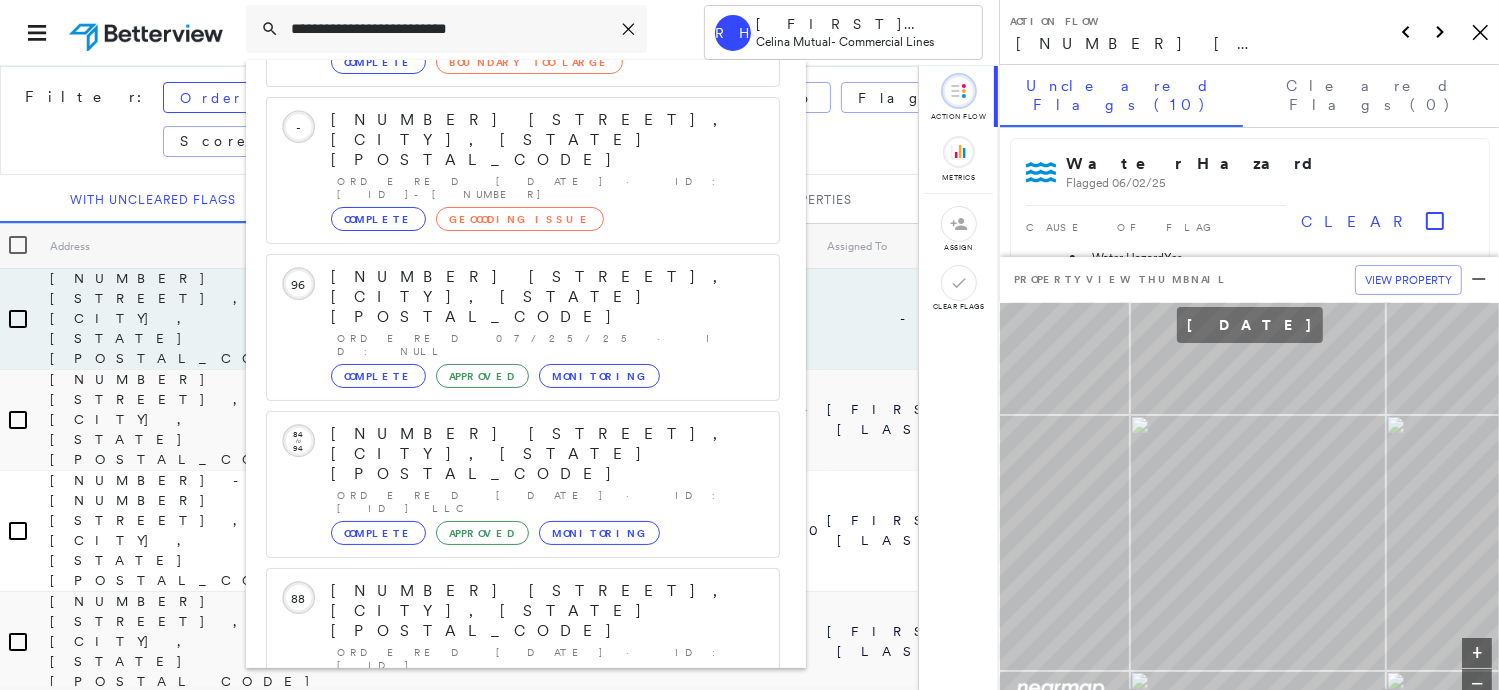 click on "[NUMBER] [STREET], [CITY], [STATE] [POSTAL_CODE]" at bounding box center [501, 903] 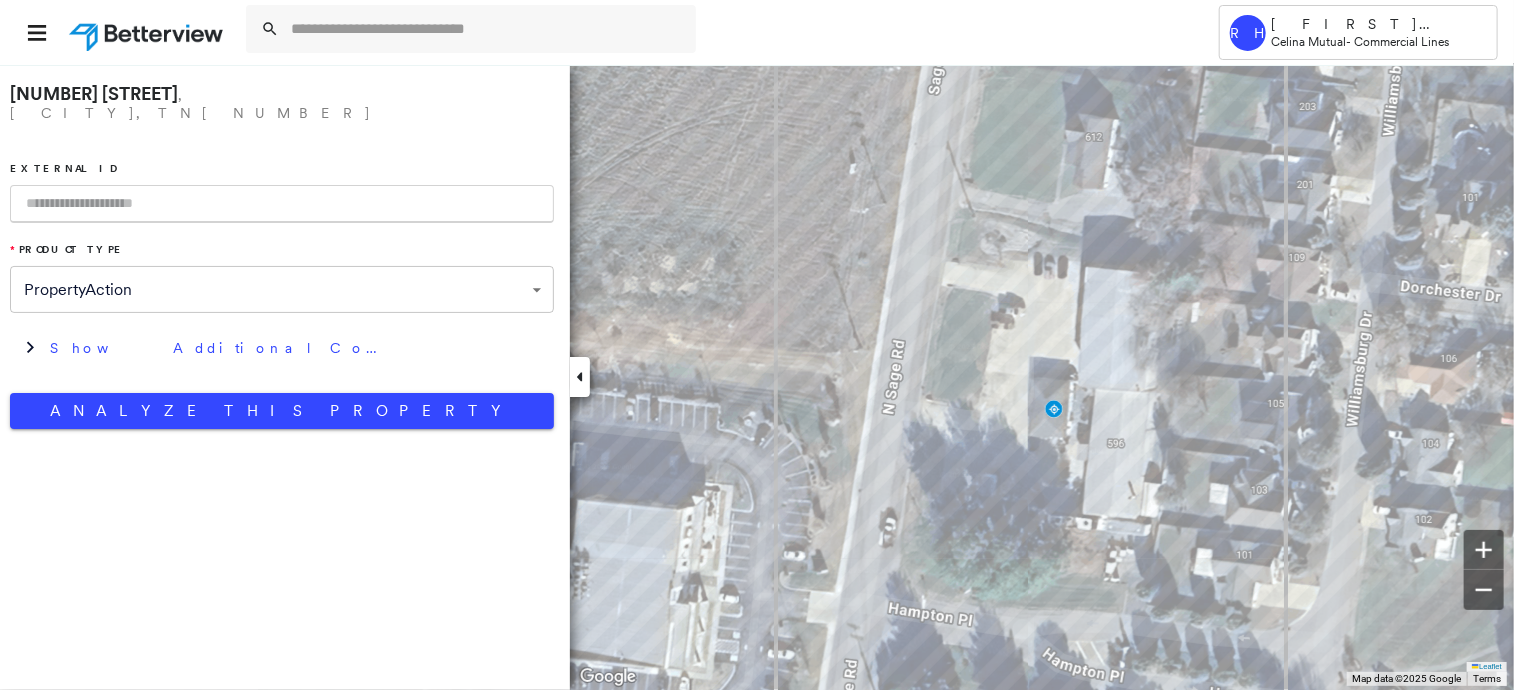 click at bounding box center (282, 204) 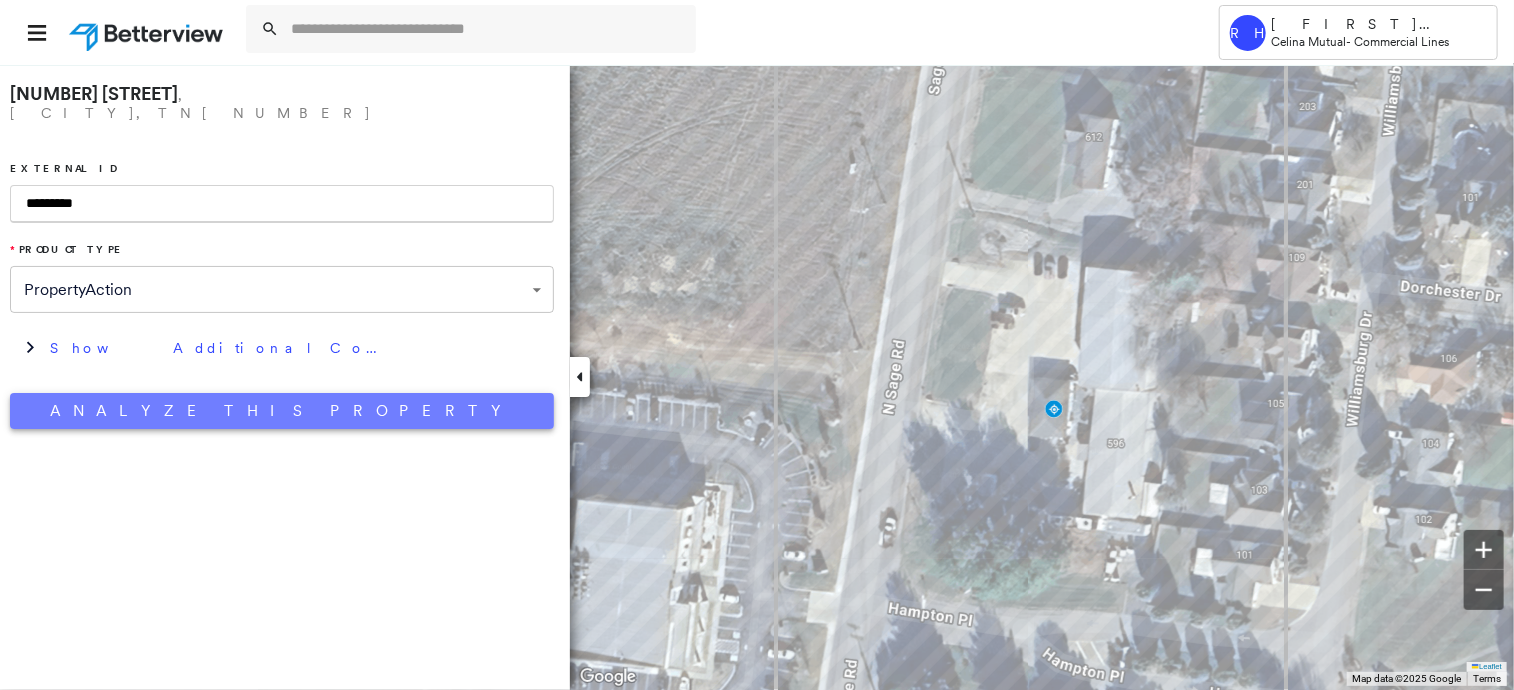 type on "*********" 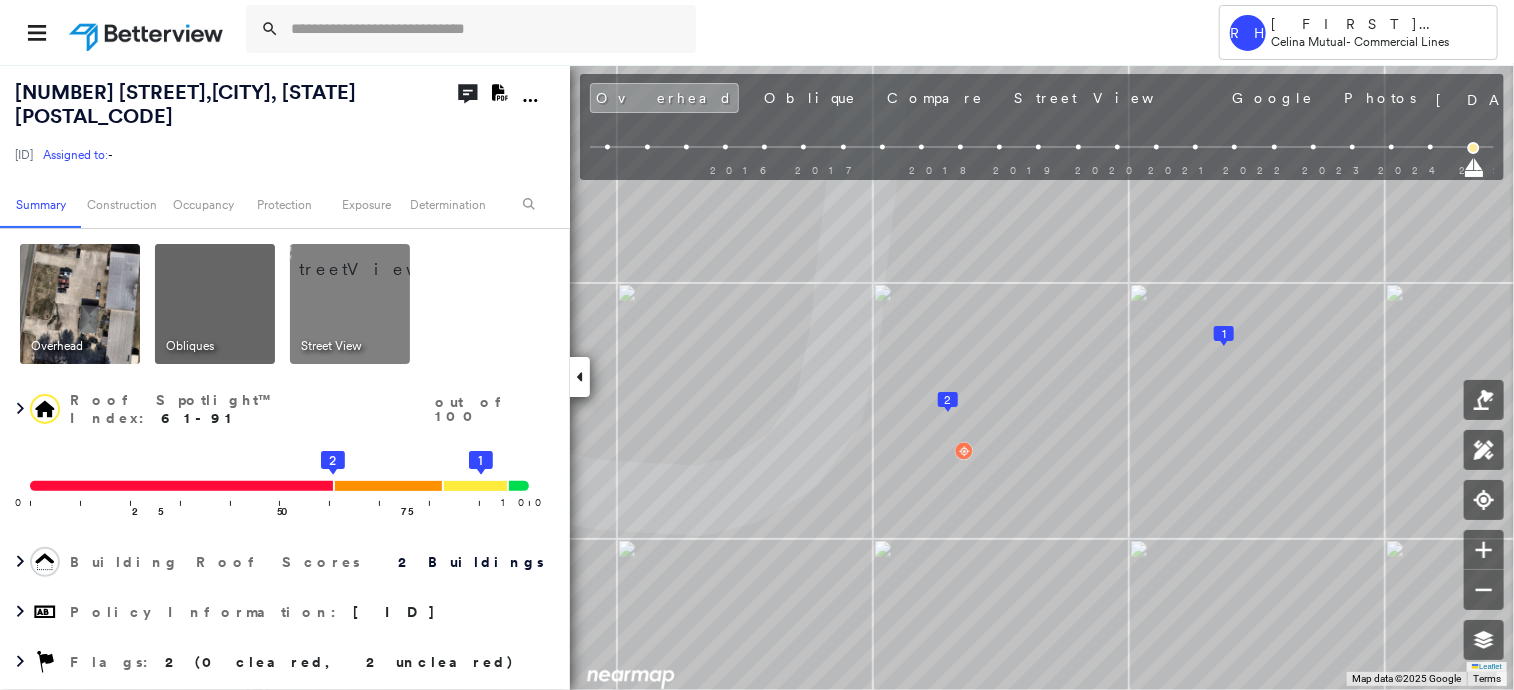 click on "Download PDF Report" 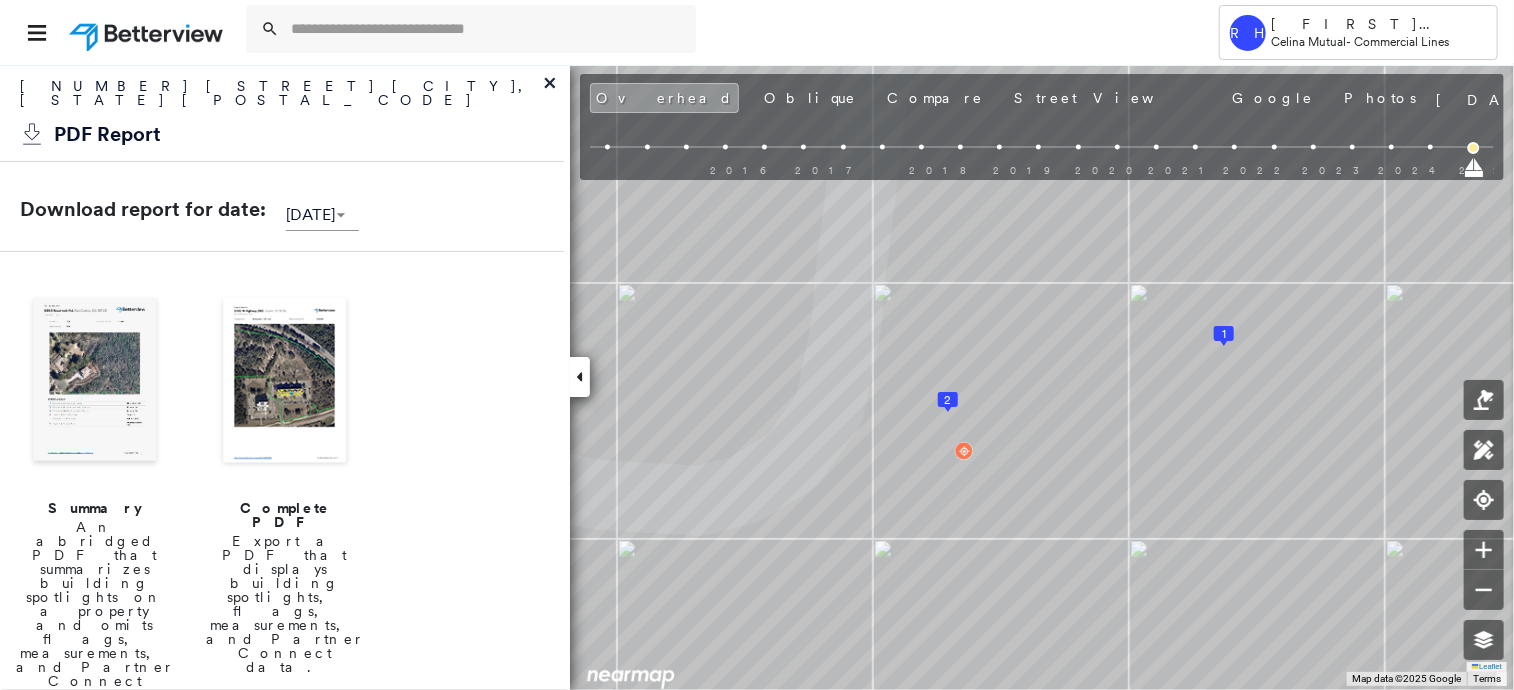click at bounding box center (95, 382) 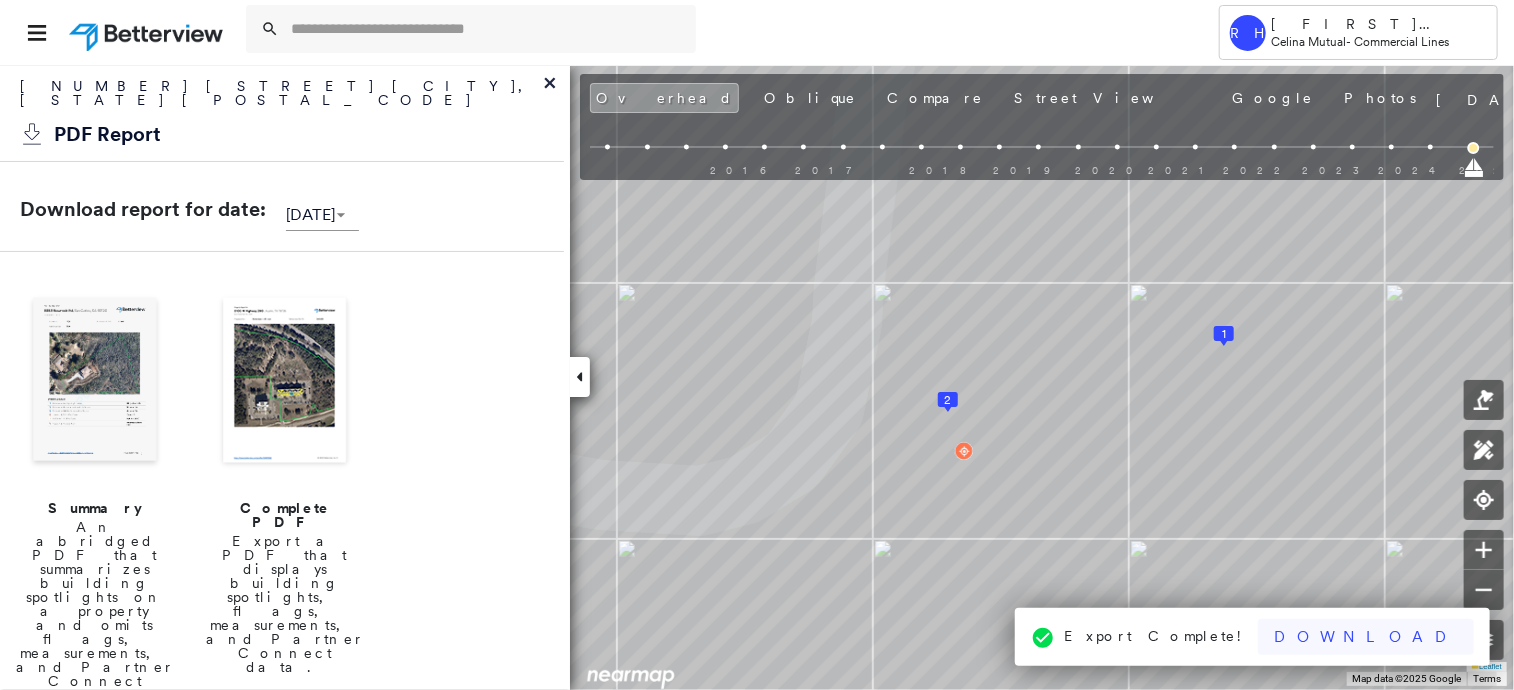 click on "Download" at bounding box center (1366, 637) 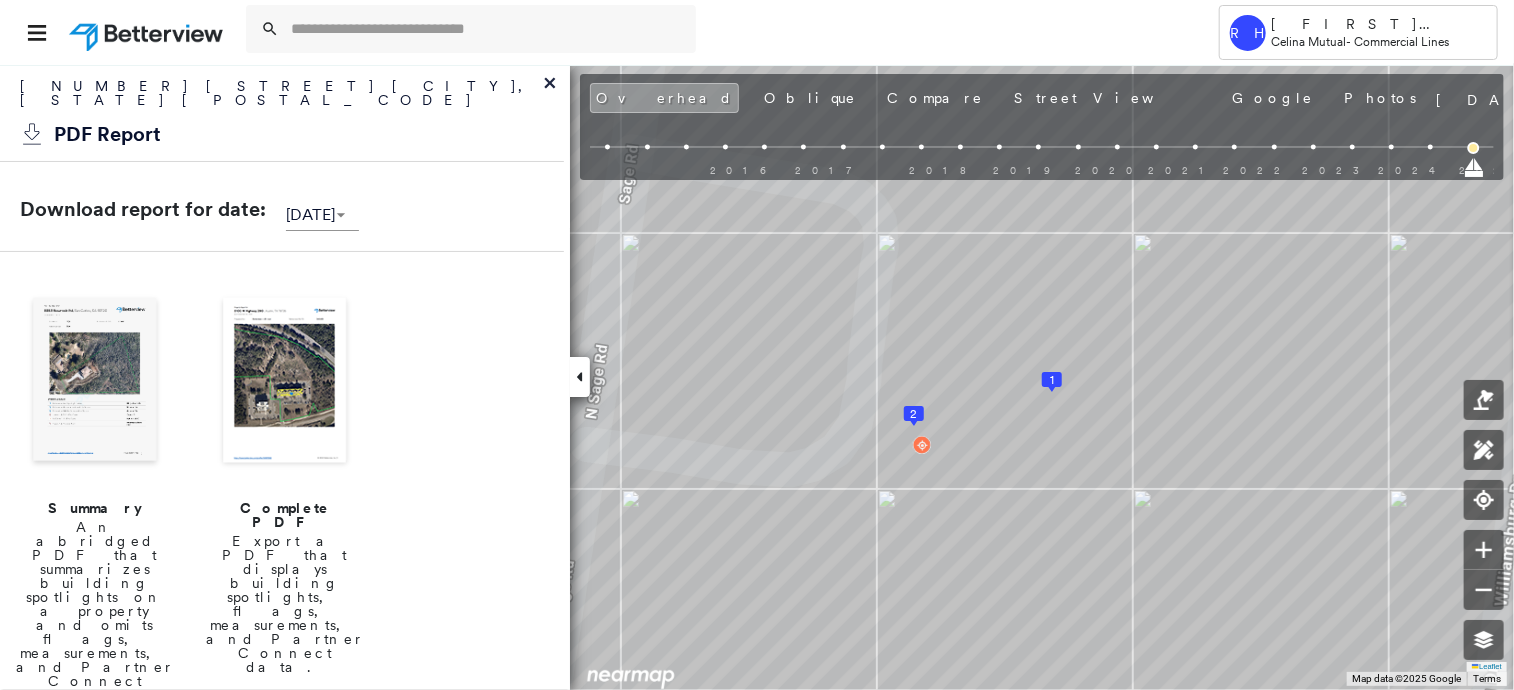click 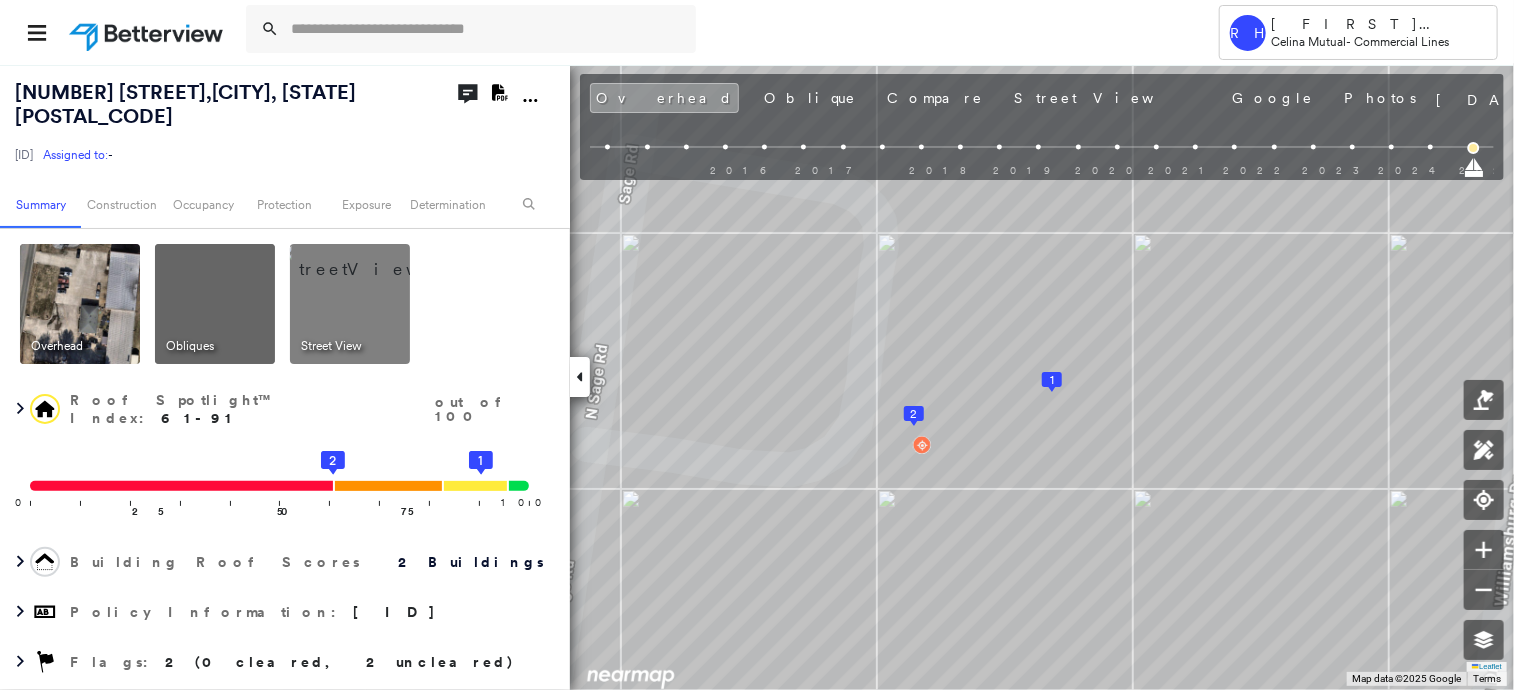 click at bounding box center [374, 259] 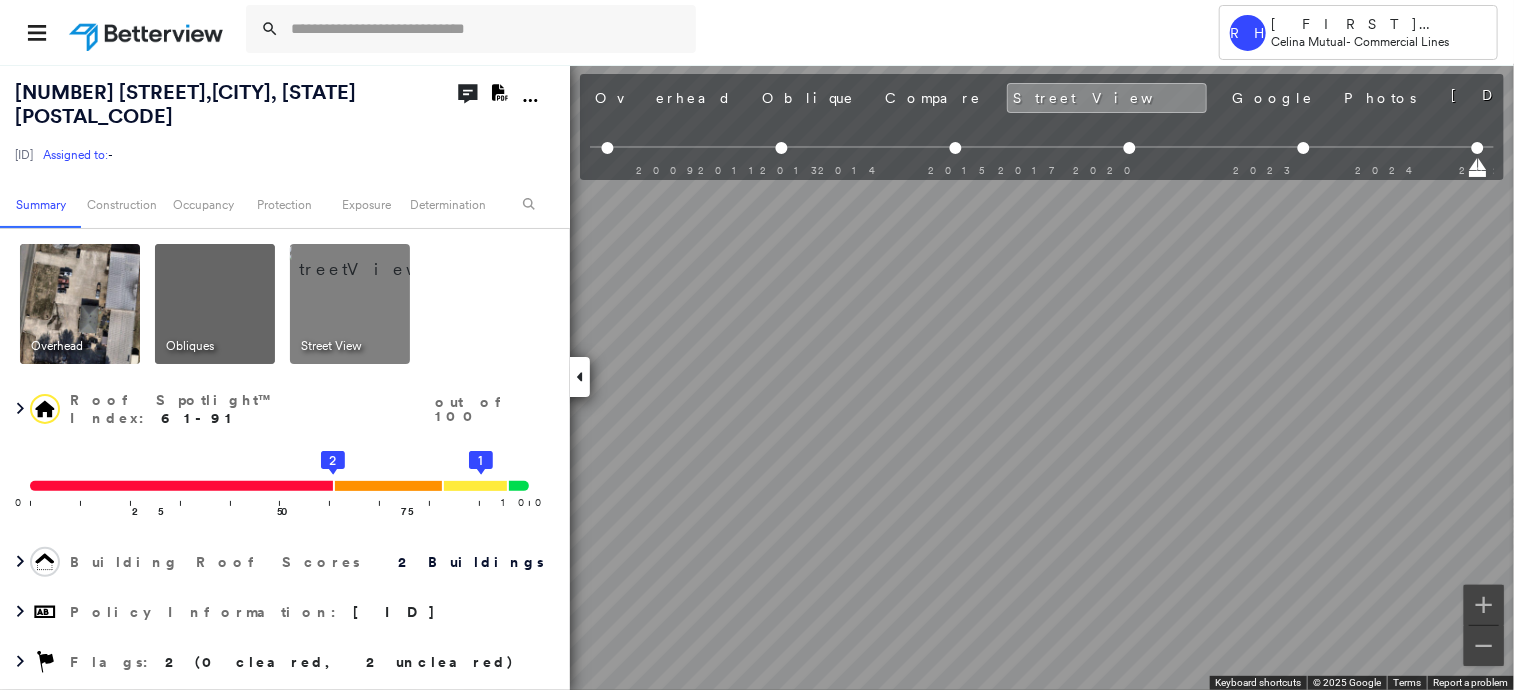 scroll, scrollTop: 0, scrollLeft: 83, axis: horizontal 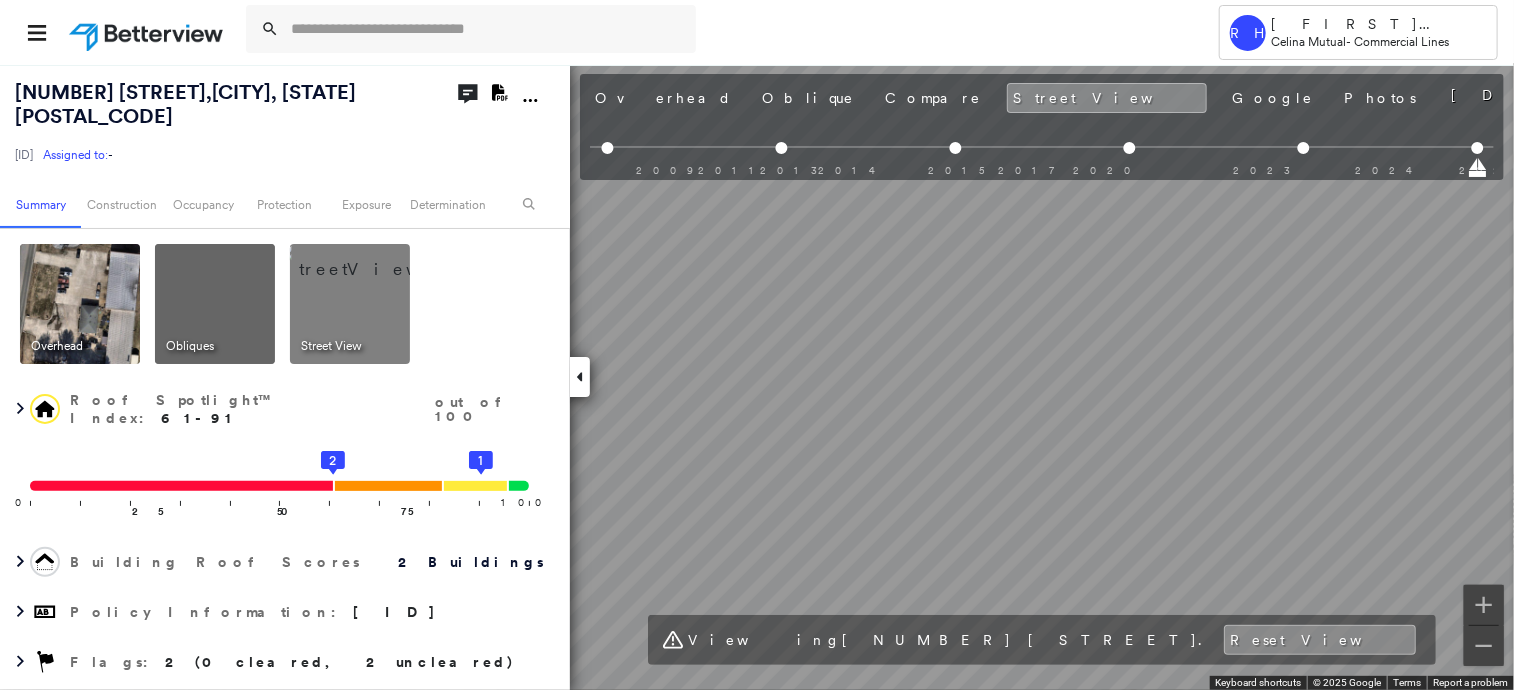 click at bounding box center [80, 304] 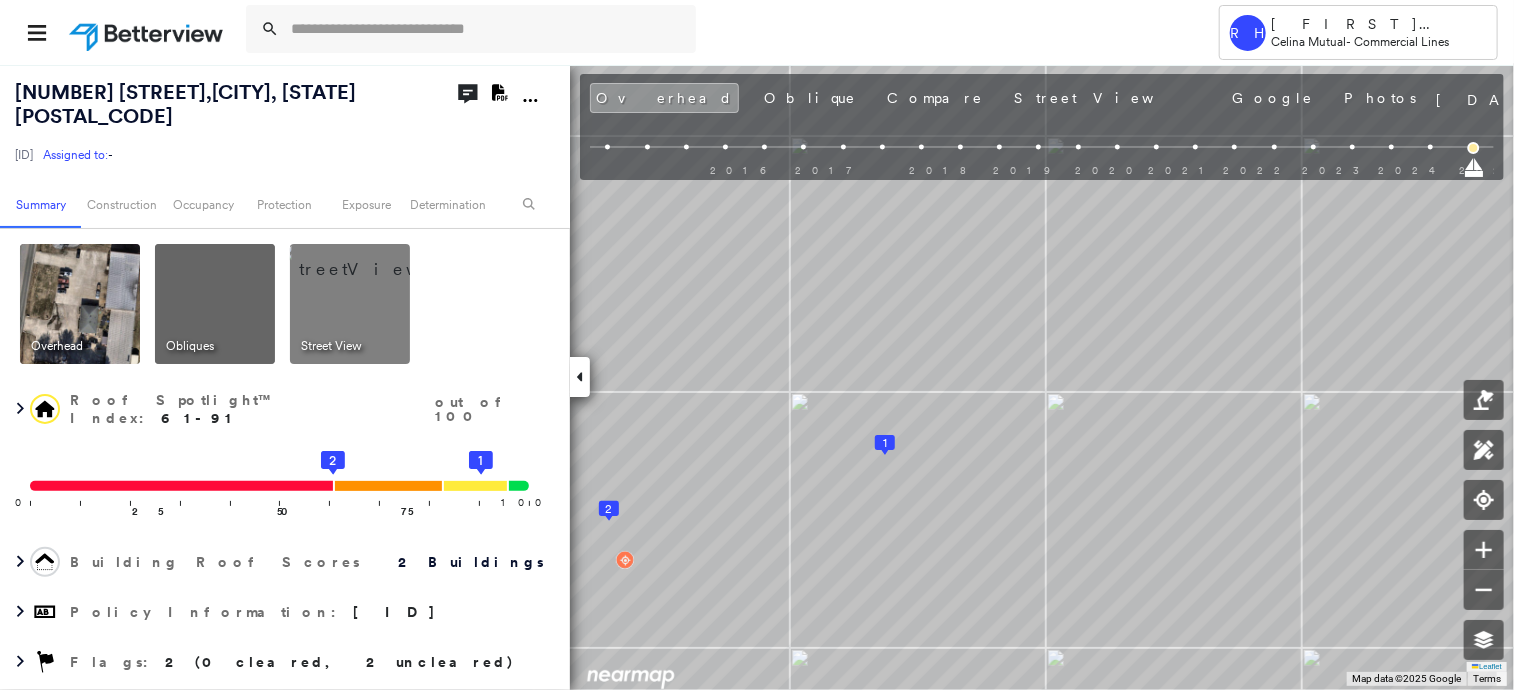 click at bounding box center [374, 259] 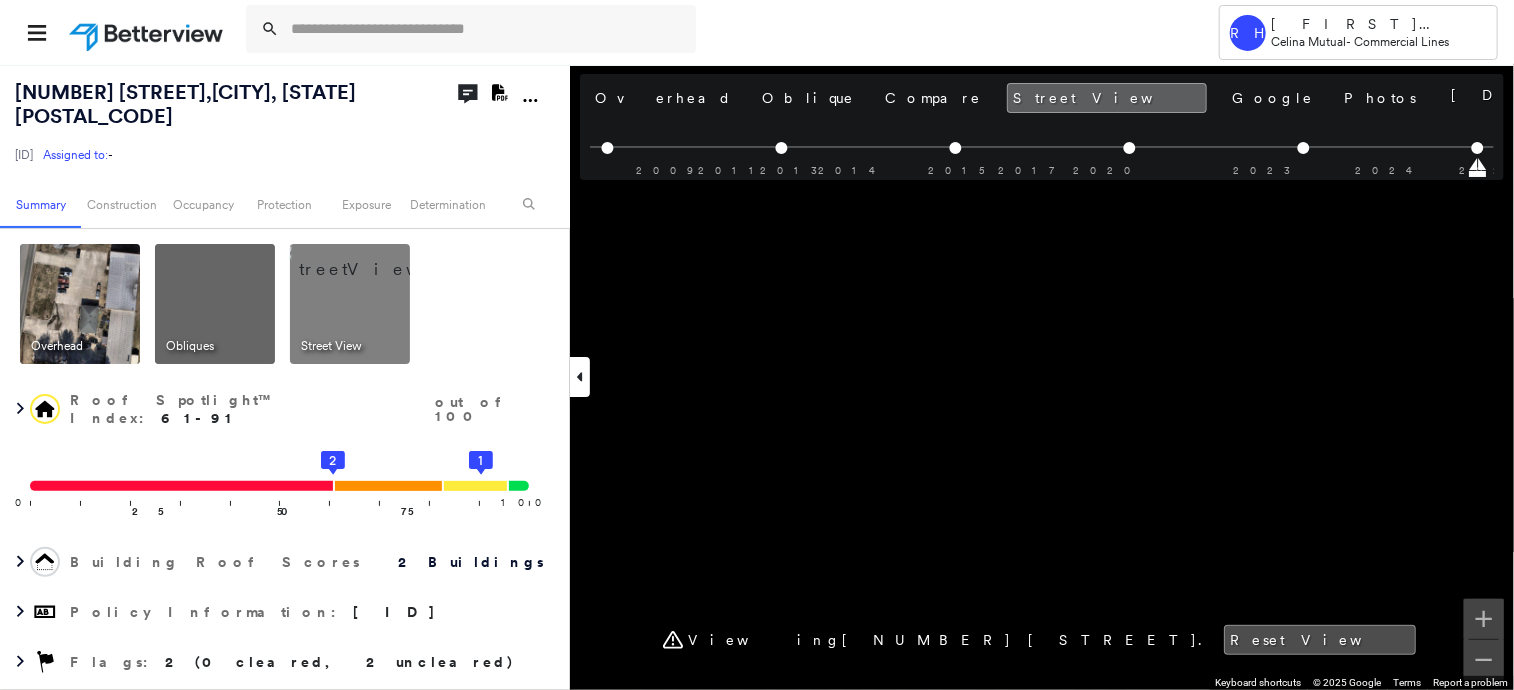 scroll, scrollTop: 0, scrollLeft: 83, axis: horizontal 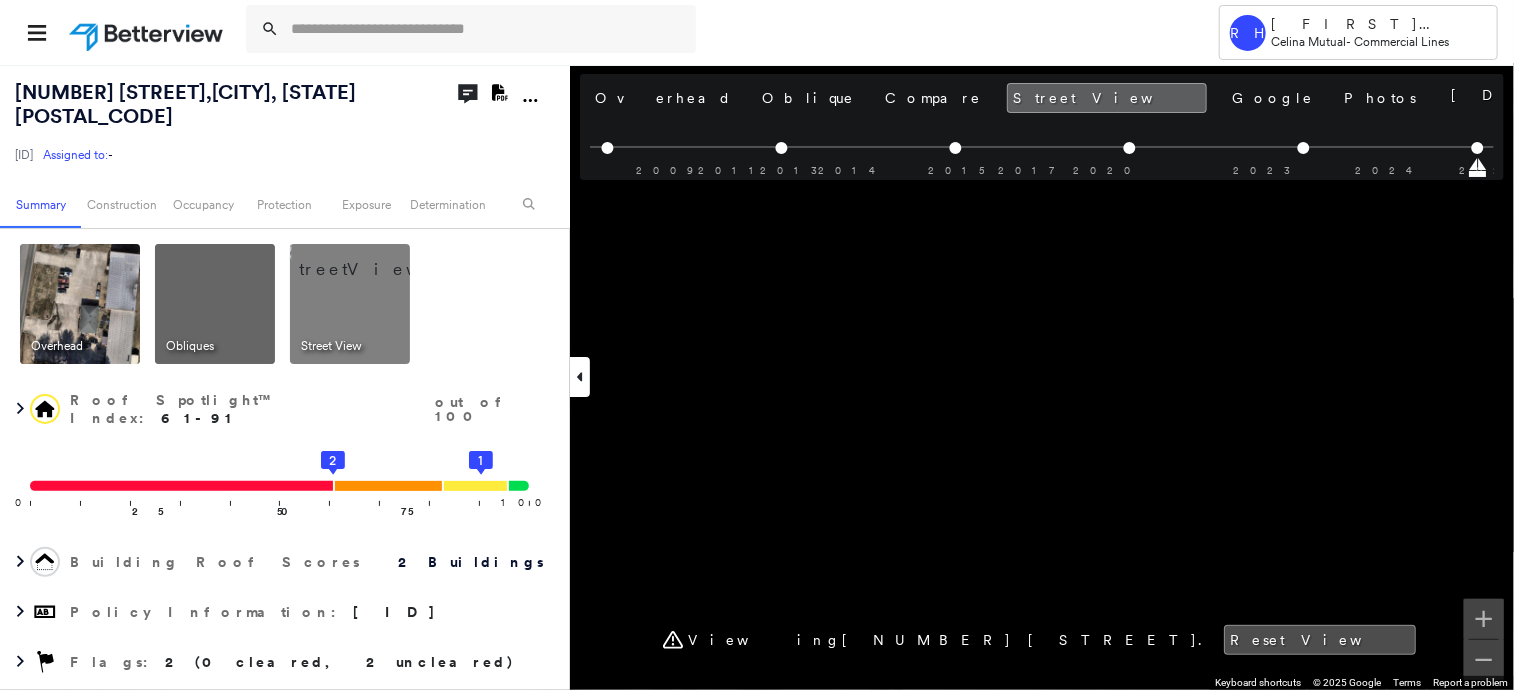 click at bounding box center (374, 259) 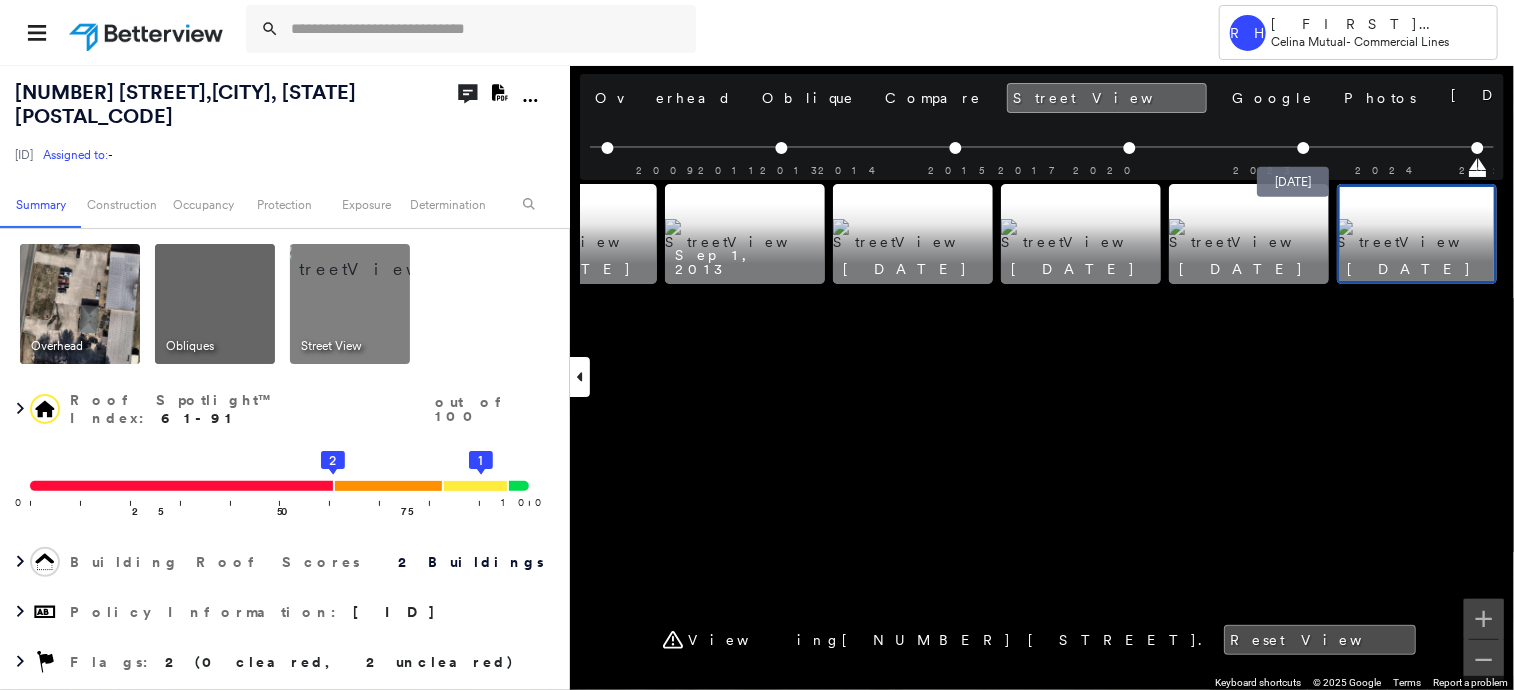 click at bounding box center [1303, 148] 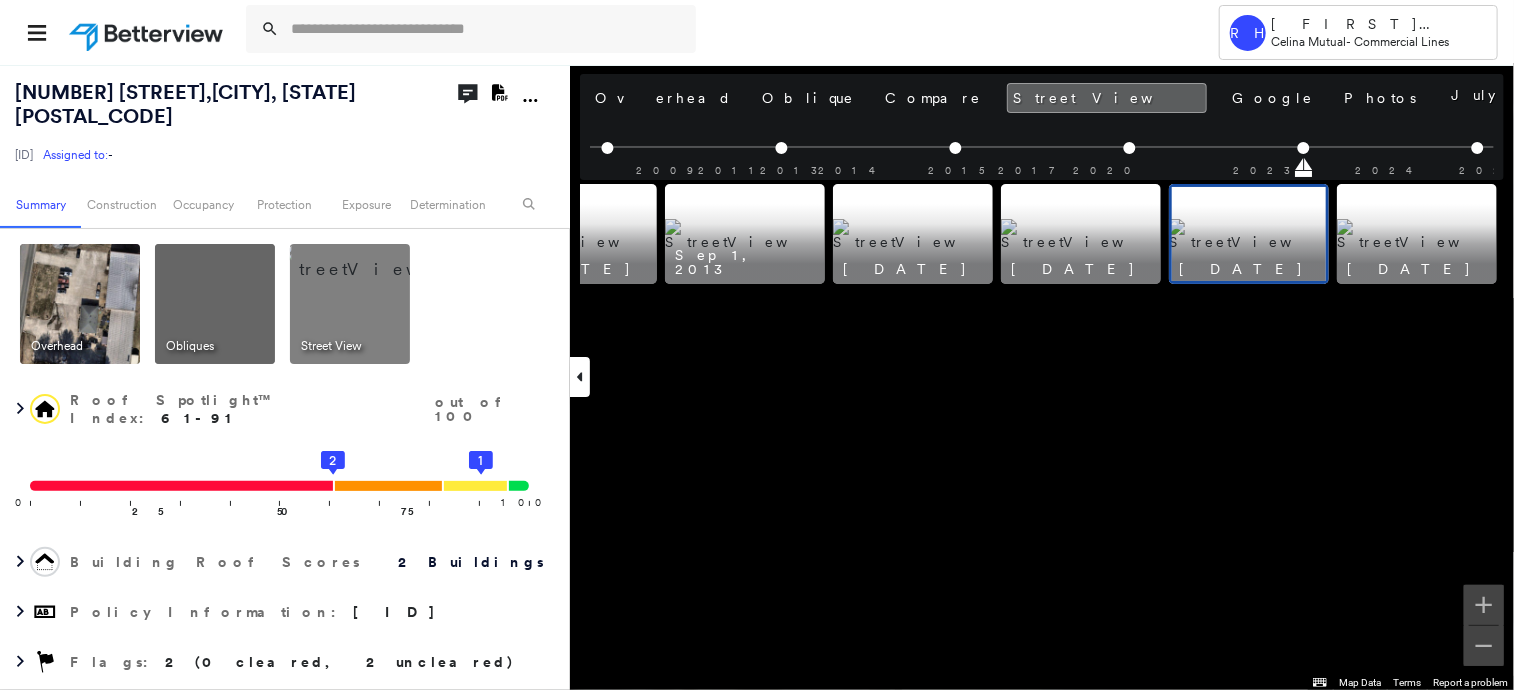 click at bounding box center [1417, 234] 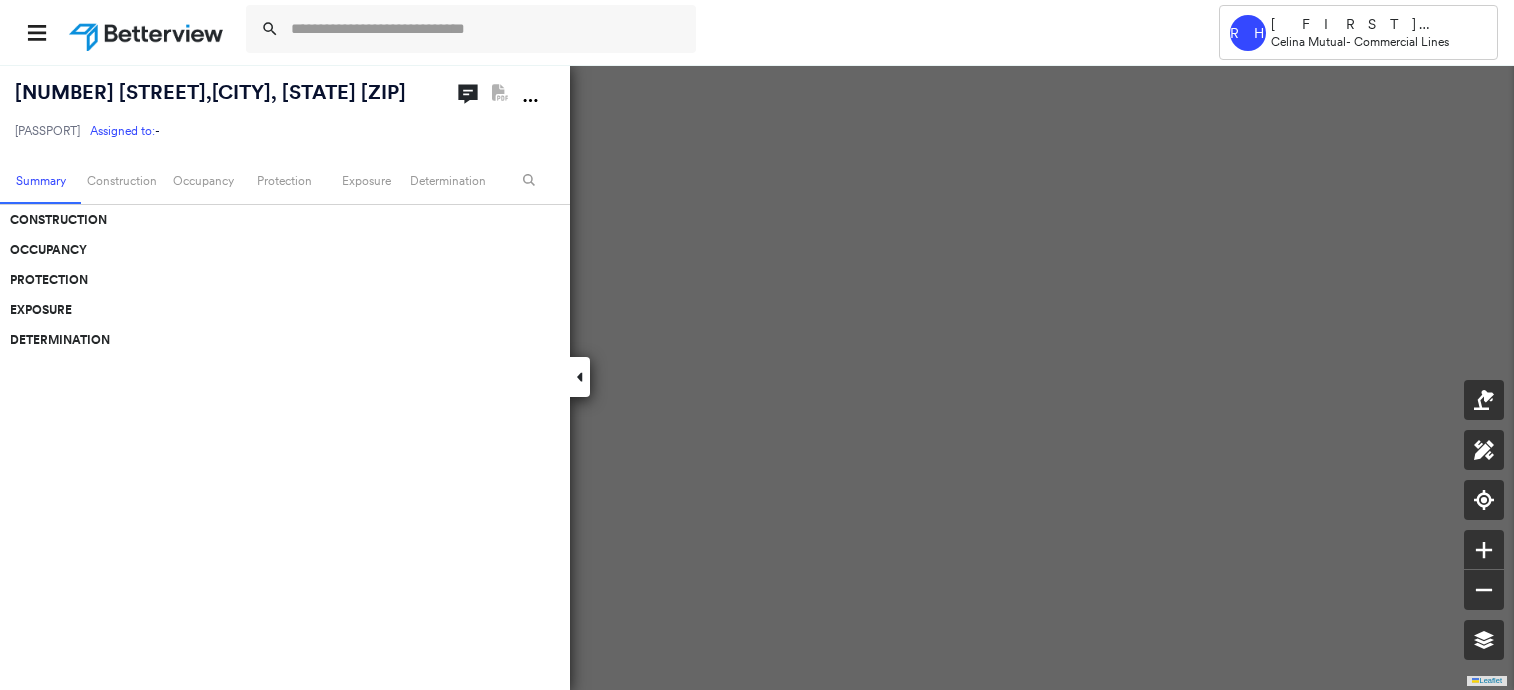 scroll, scrollTop: 0, scrollLeft: 0, axis: both 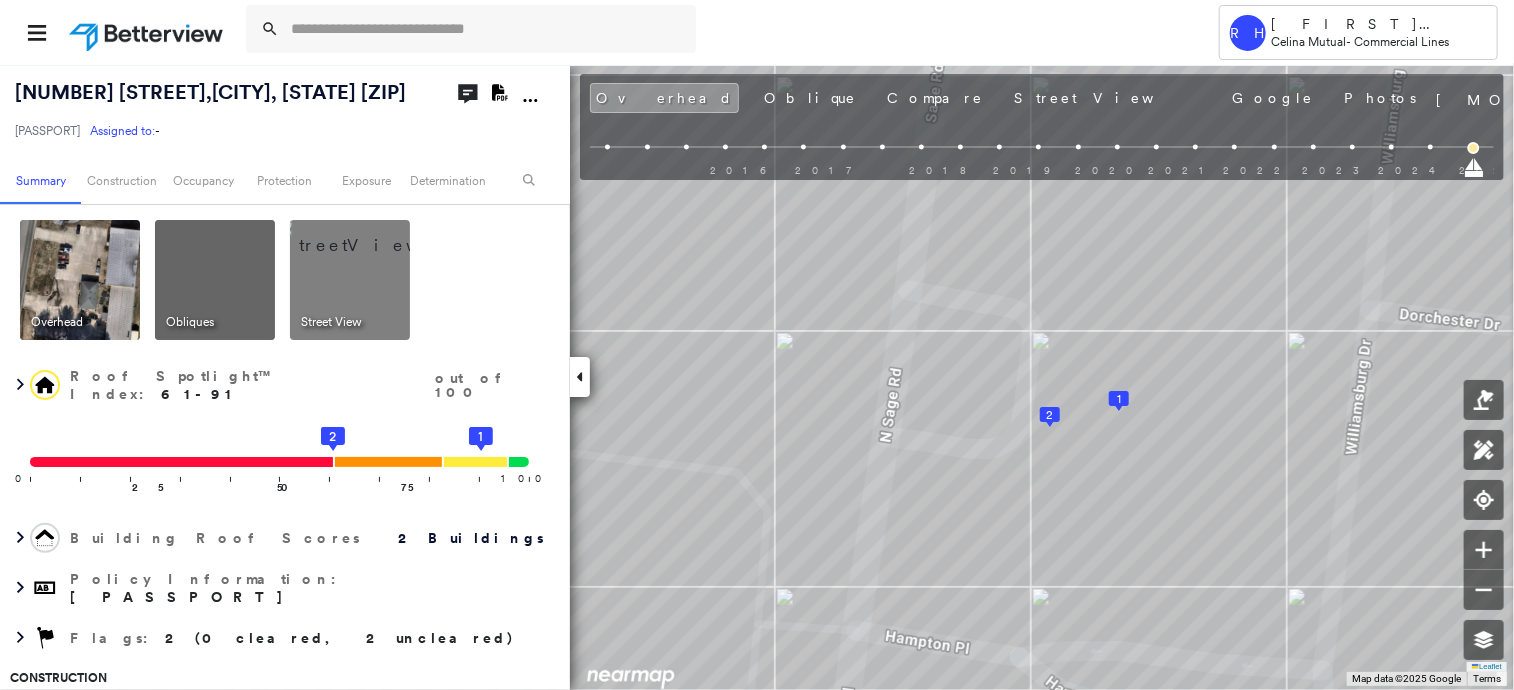 click at bounding box center (374, 235) 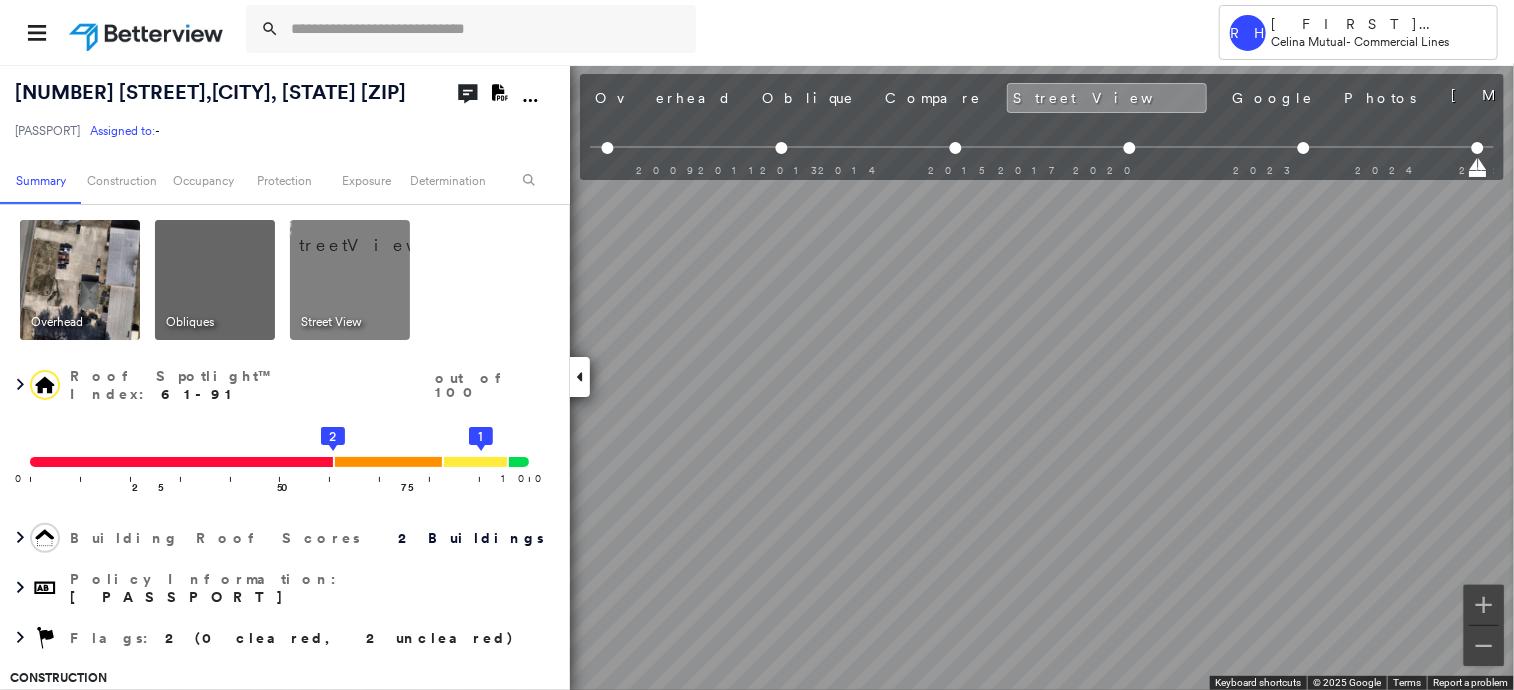 scroll, scrollTop: 0, scrollLeft: 83, axis: horizontal 